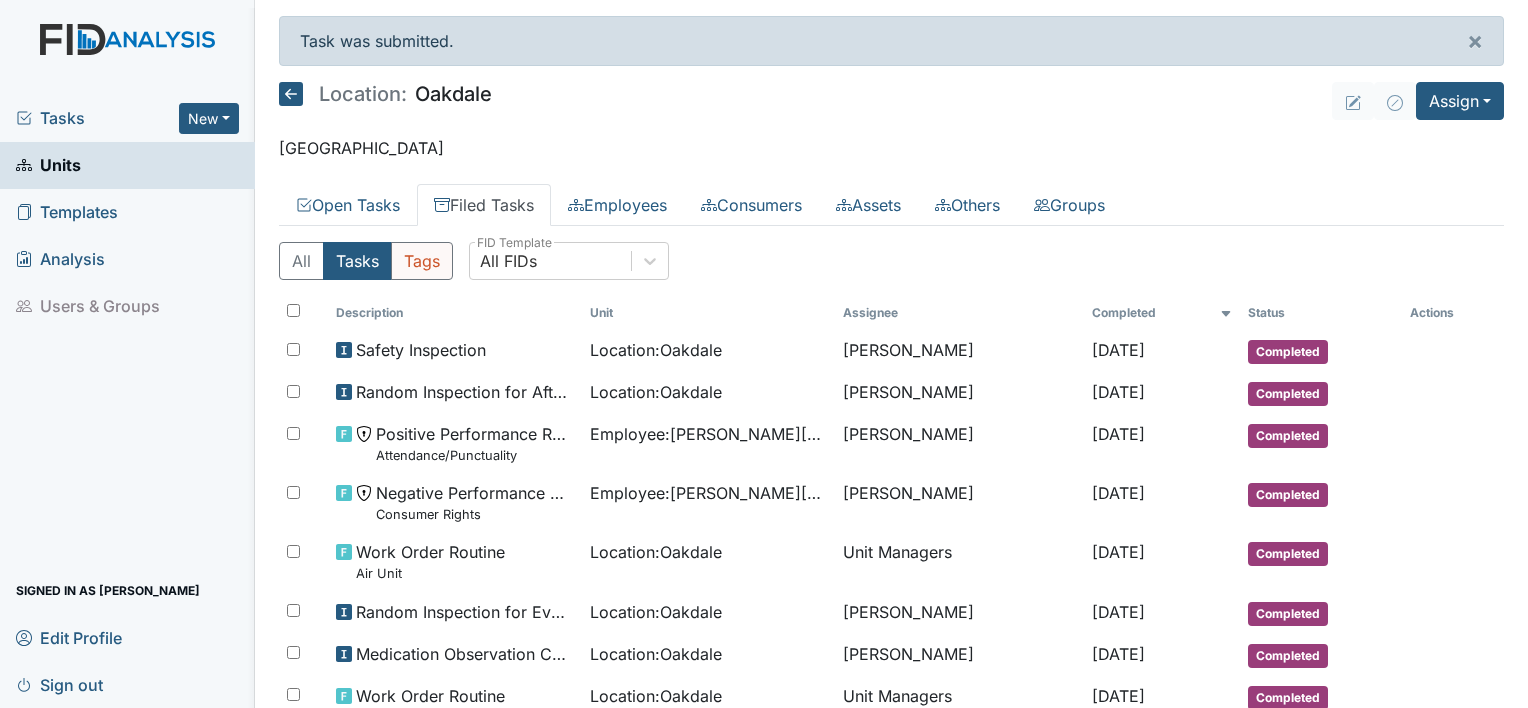 scroll, scrollTop: 0, scrollLeft: 0, axis: both 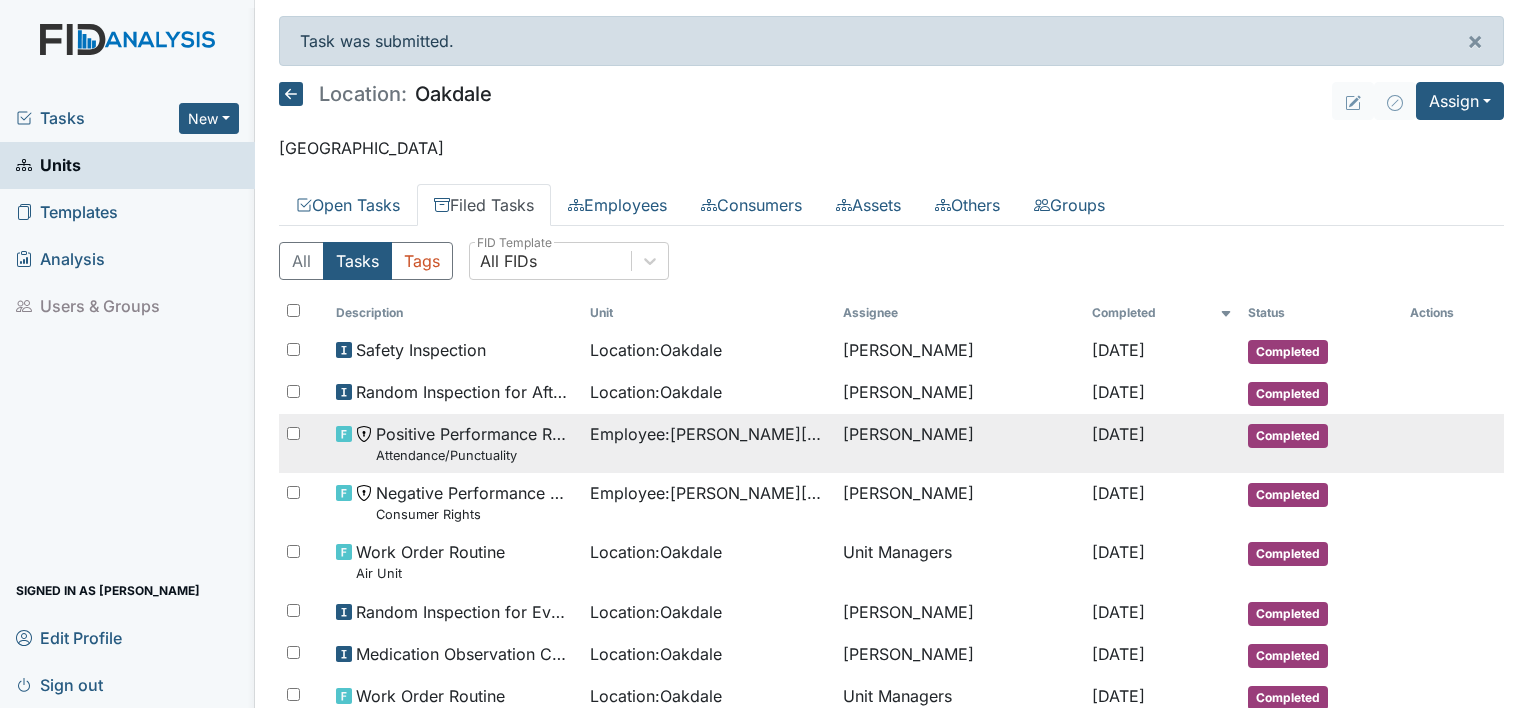 click on "Positive Performance Review Attendance/Punctuality" at bounding box center (475, 443) 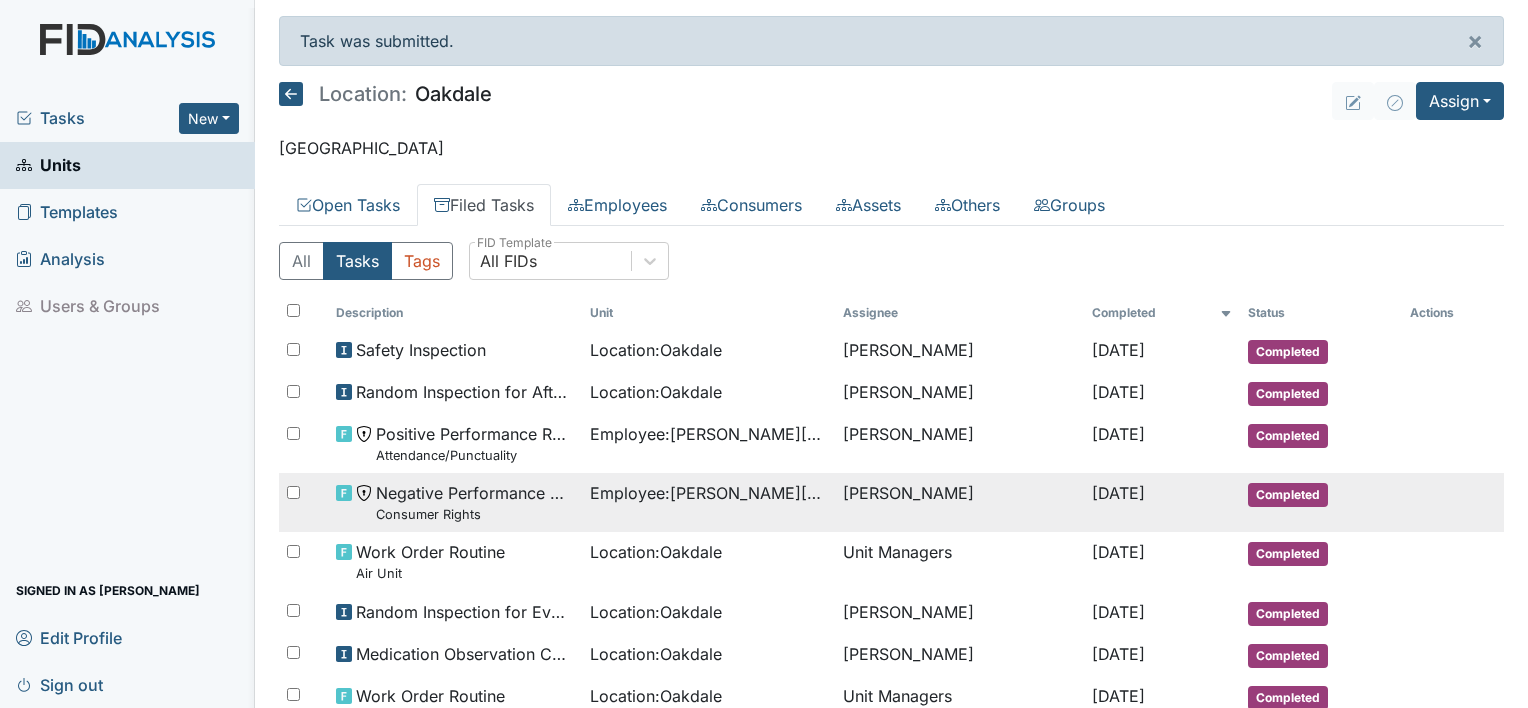 click on "Negative Performance Review Consumer Rights" at bounding box center (475, 502) 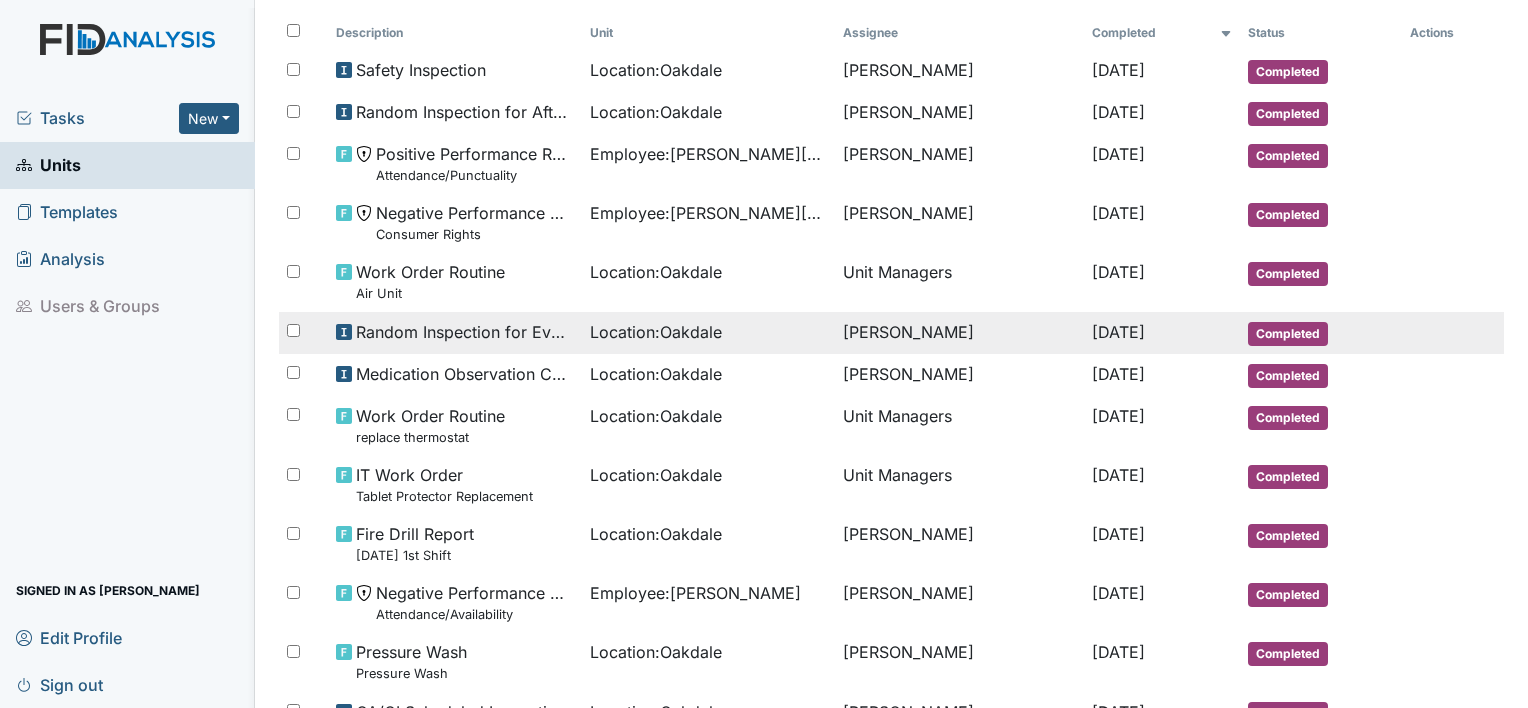 scroll, scrollTop: 300, scrollLeft: 0, axis: vertical 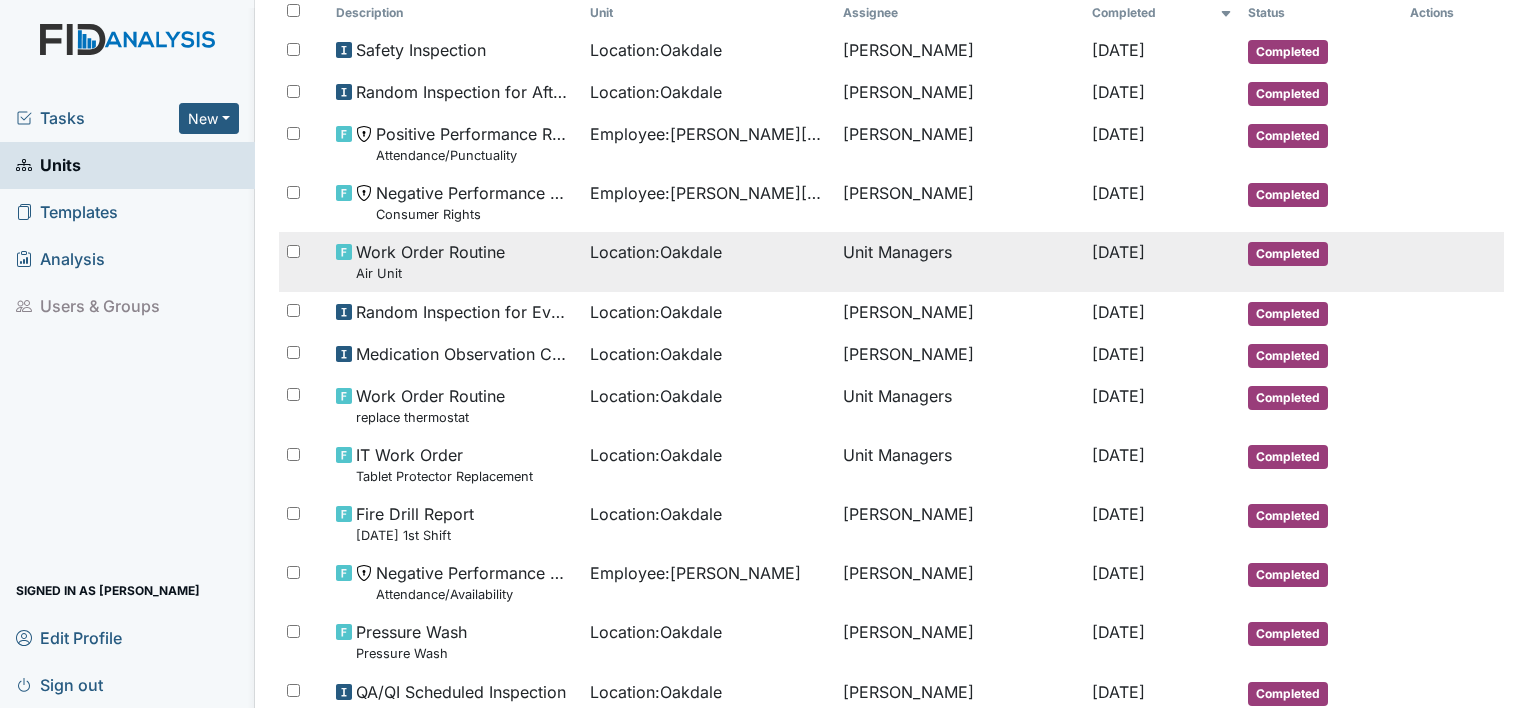 click on "Air Unit" at bounding box center (430, 273) 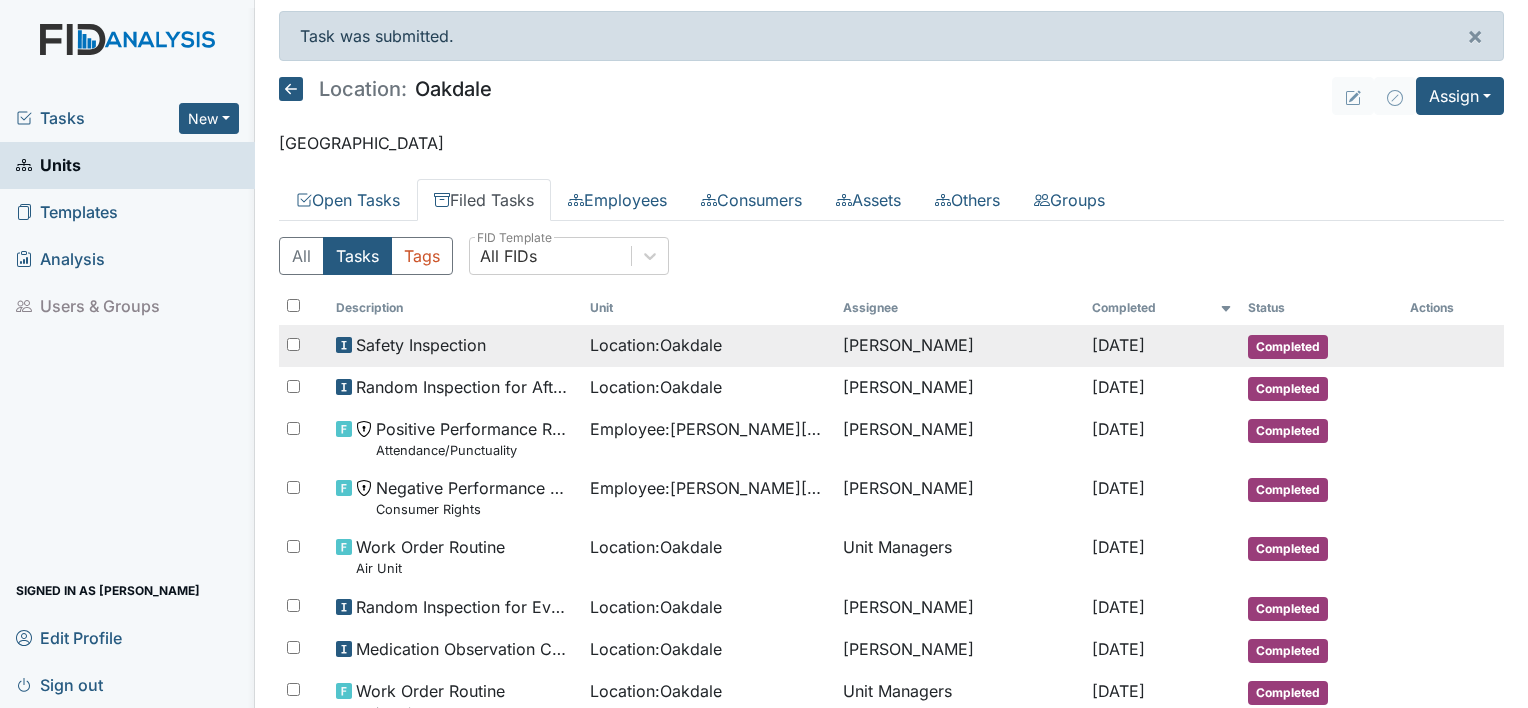 scroll, scrollTop: 0, scrollLeft: 0, axis: both 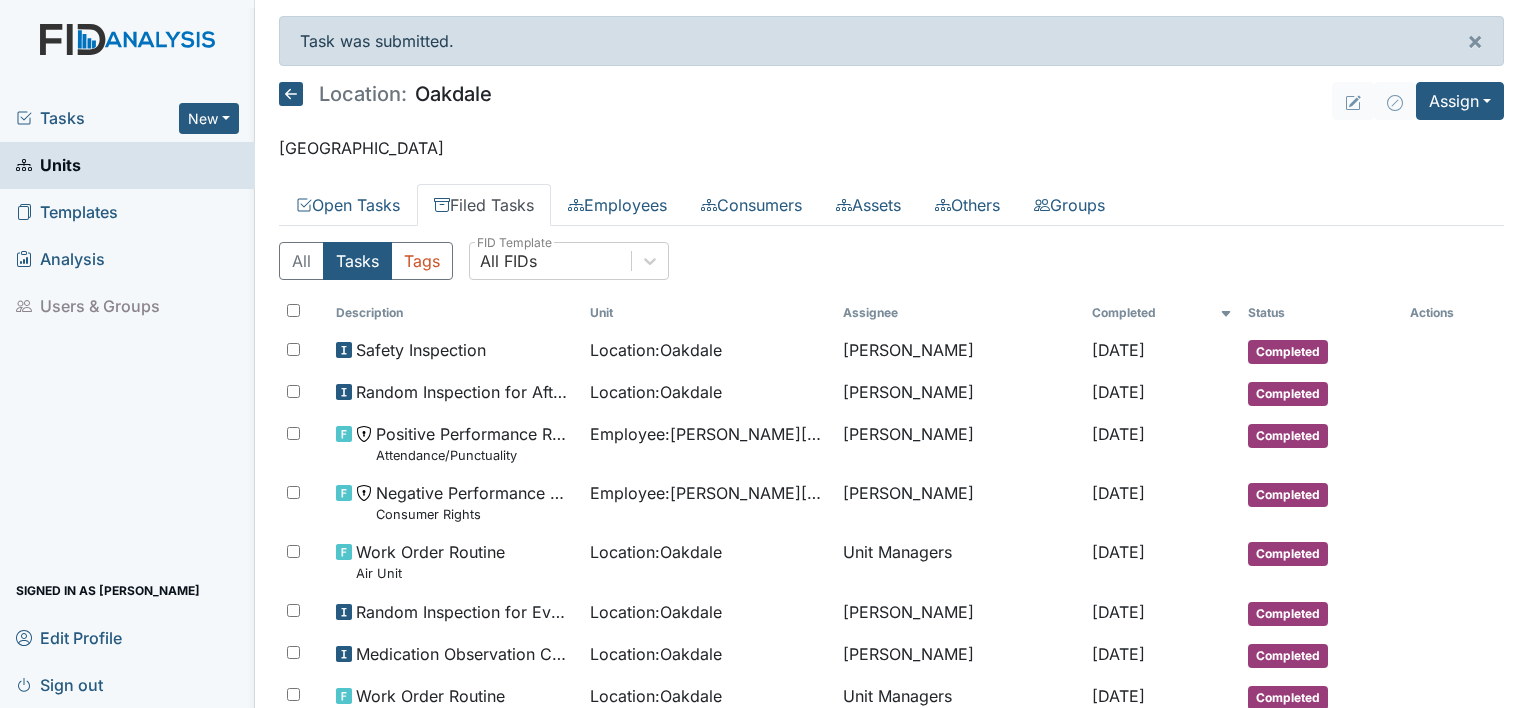 click on "Tasks" at bounding box center [97, 118] 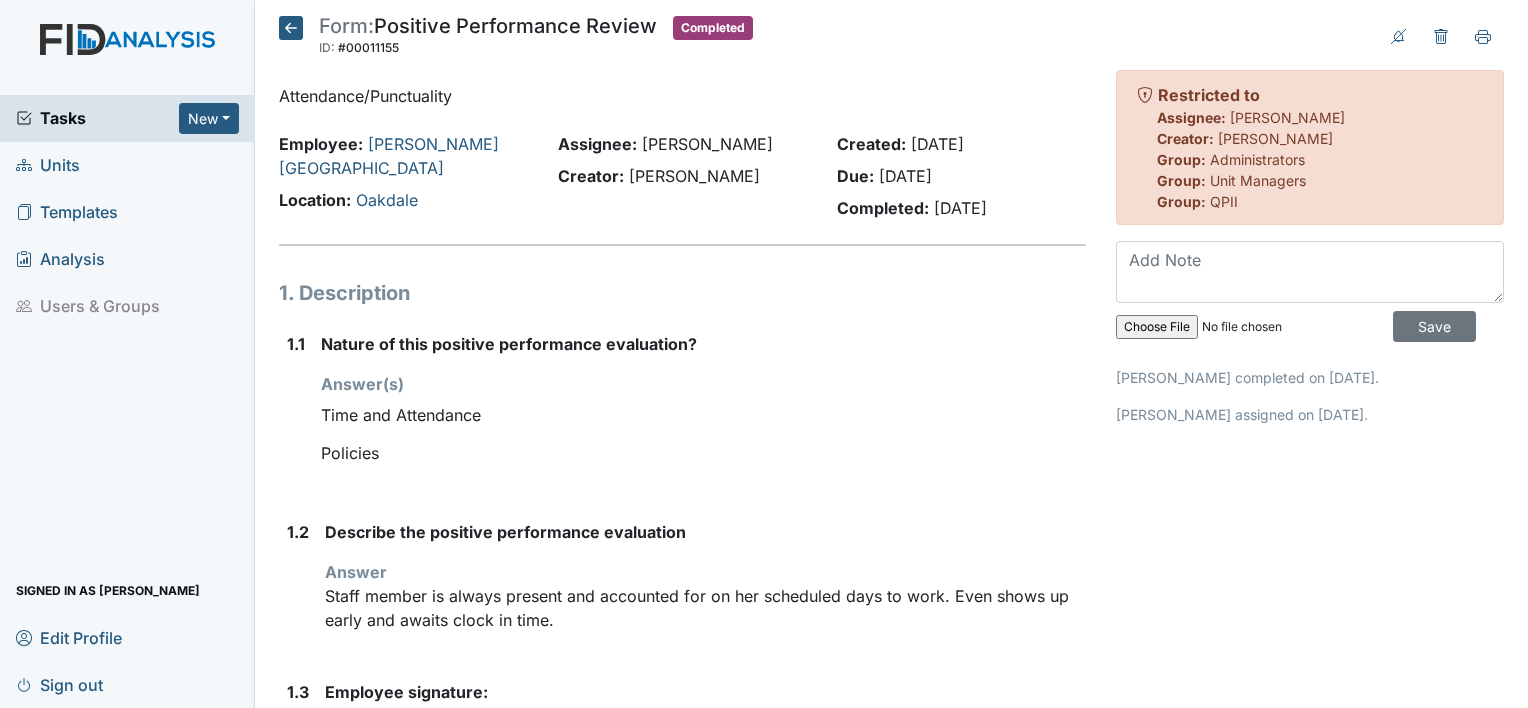 scroll, scrollTop: 0, scrollLeft: 0, axis: both 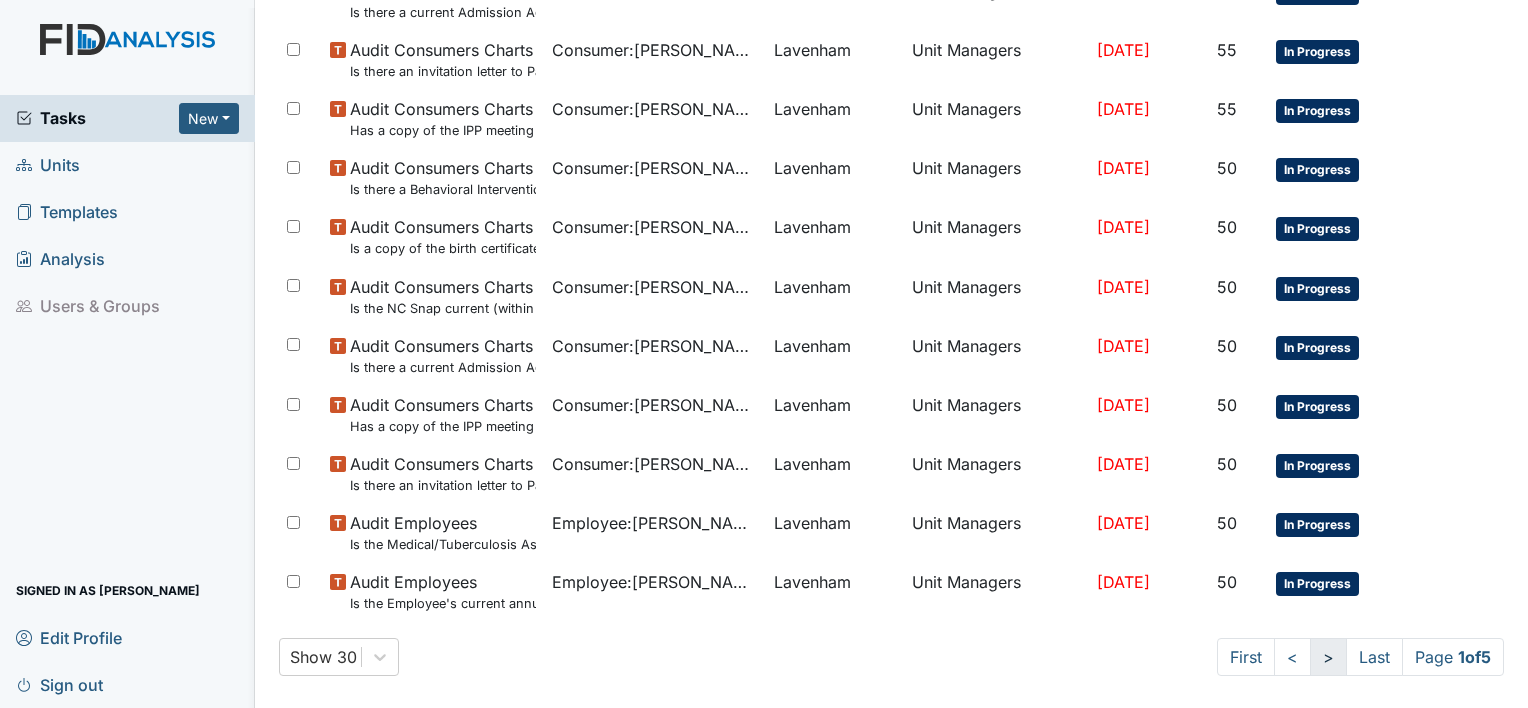 click on ">" at bounding box center (1328, 657) 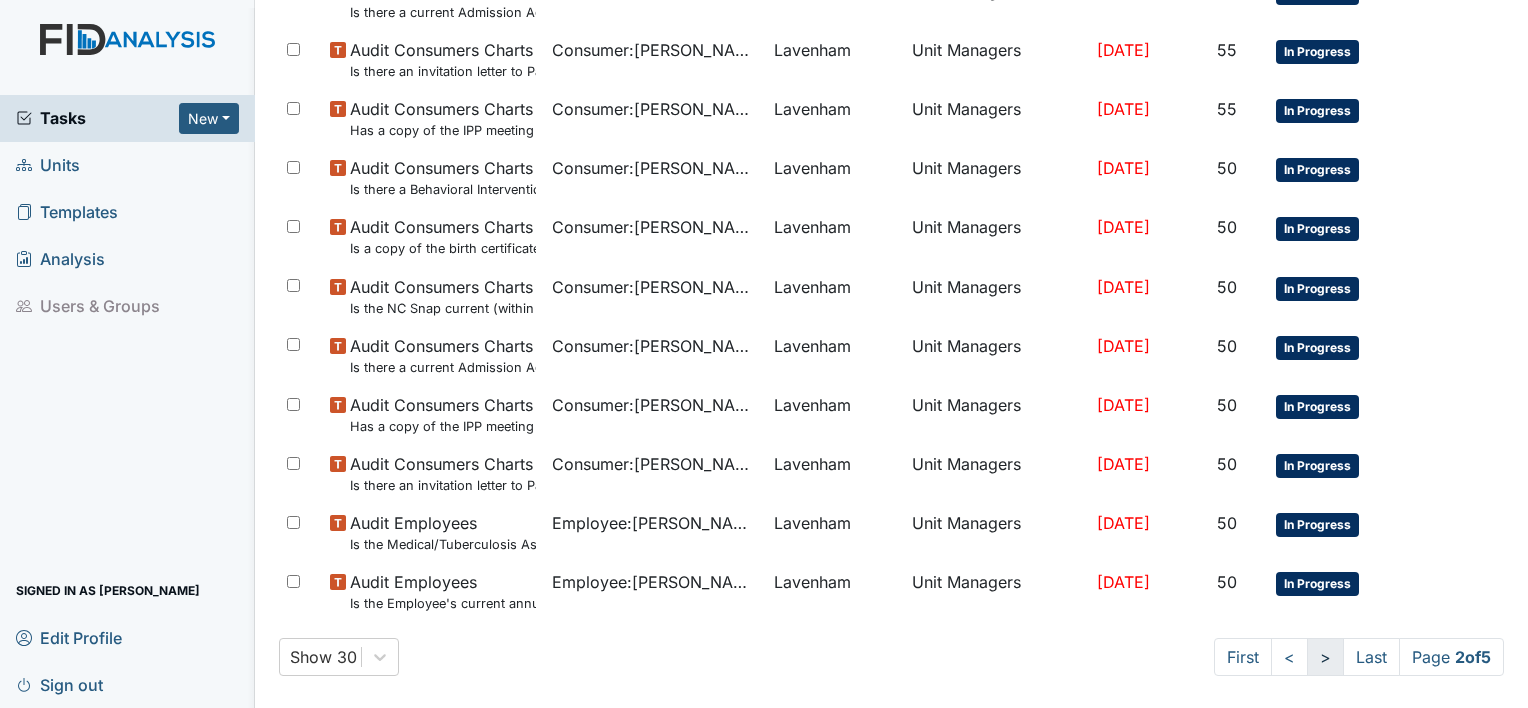 click on ">" at bounding box center [1325, 657] 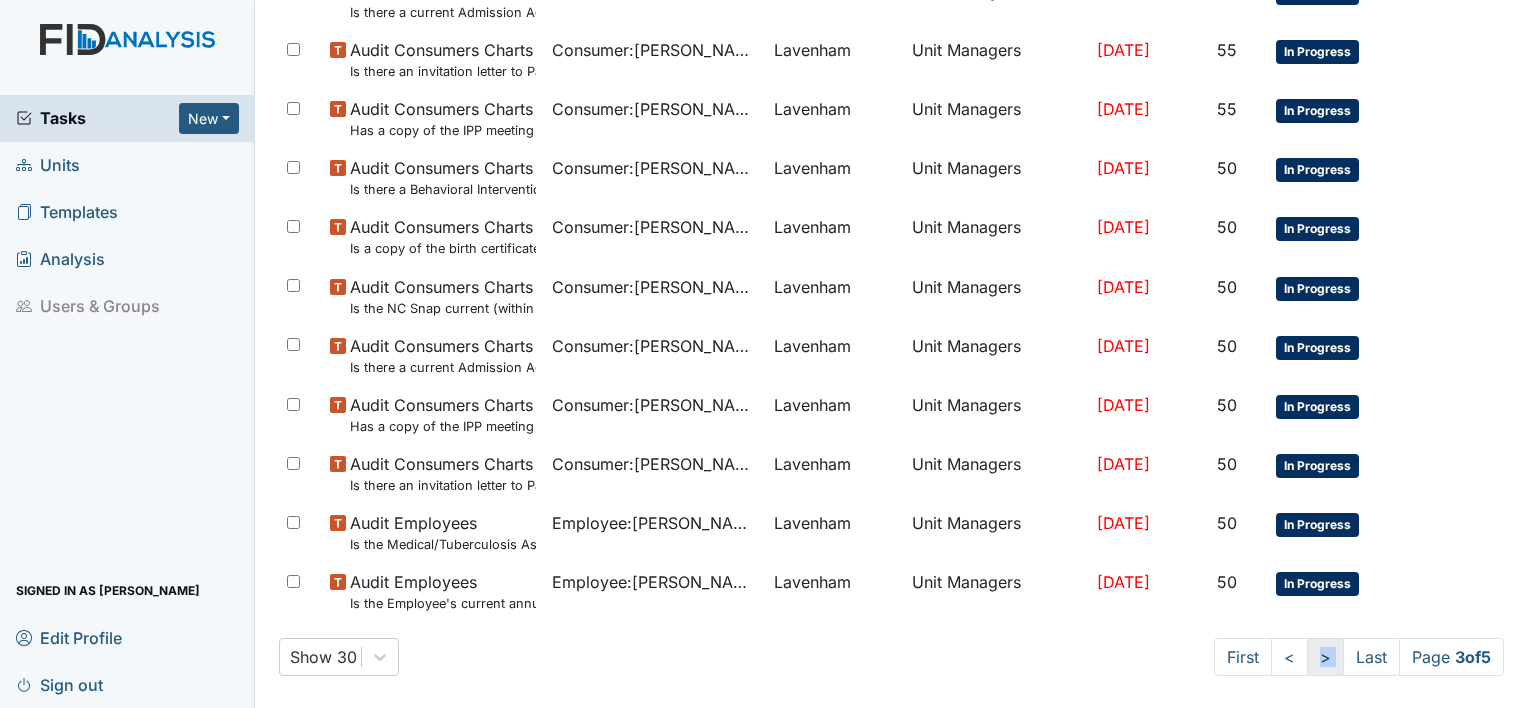 click on ">" at bounding box center (1325, 657) 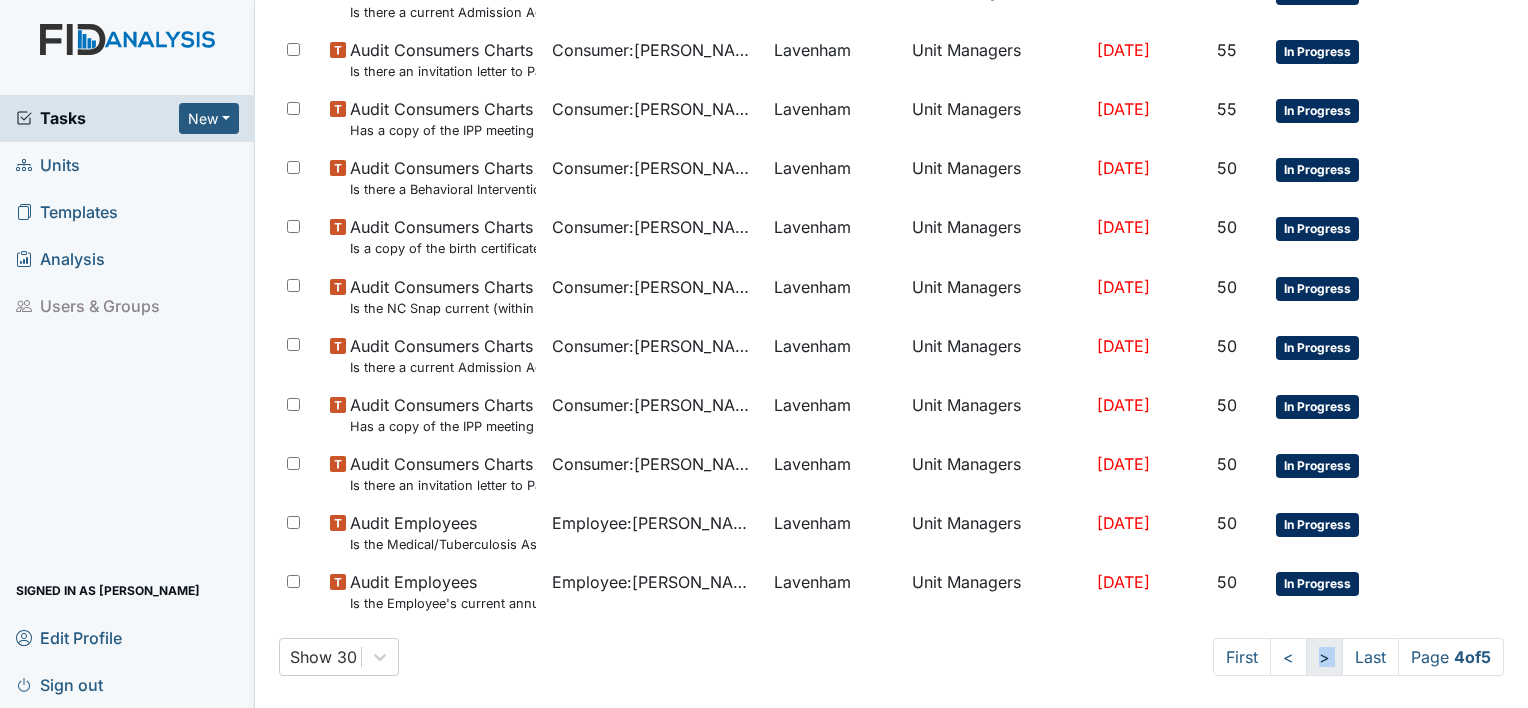 click on ">" at bounding box center (1324, 657) 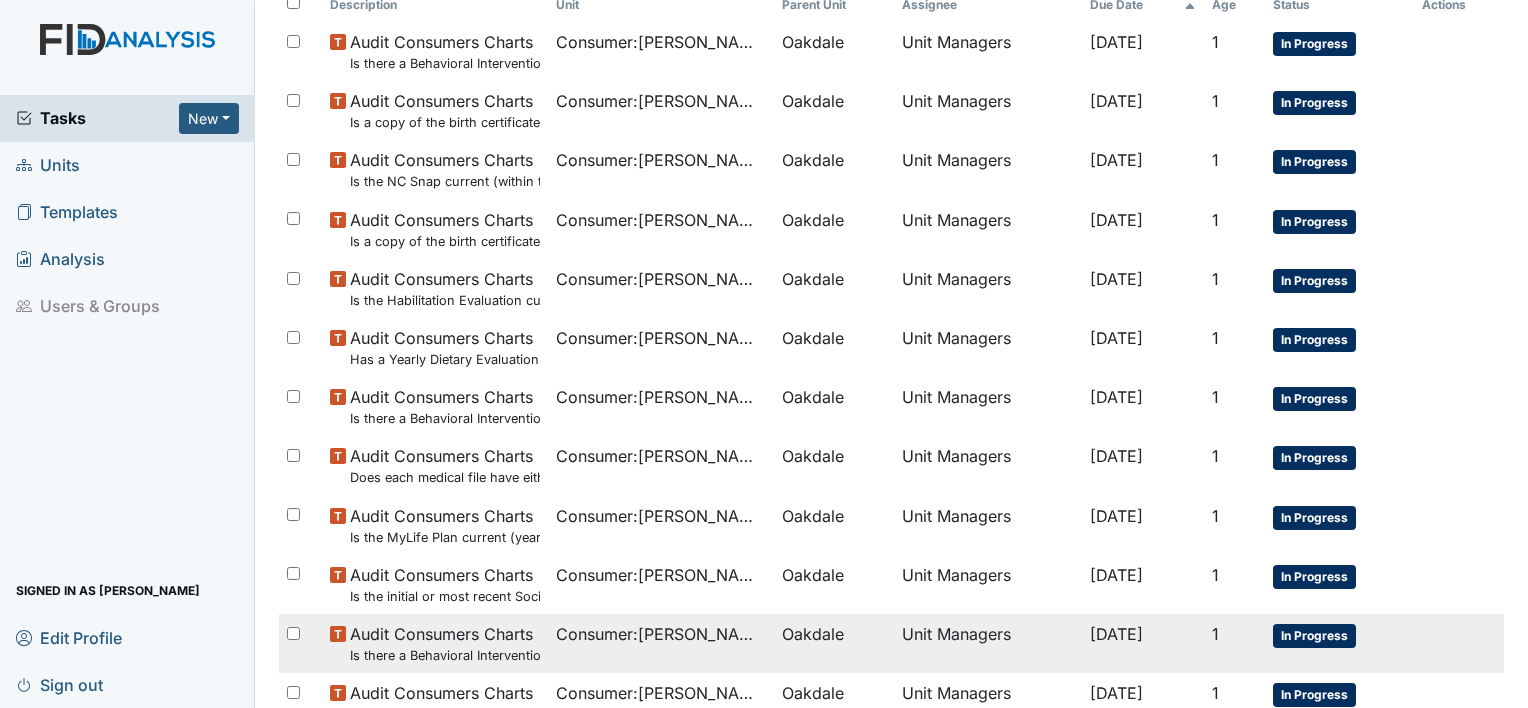 scroll, scrollTop: 254, scrollLeft: 0, axis: vertical 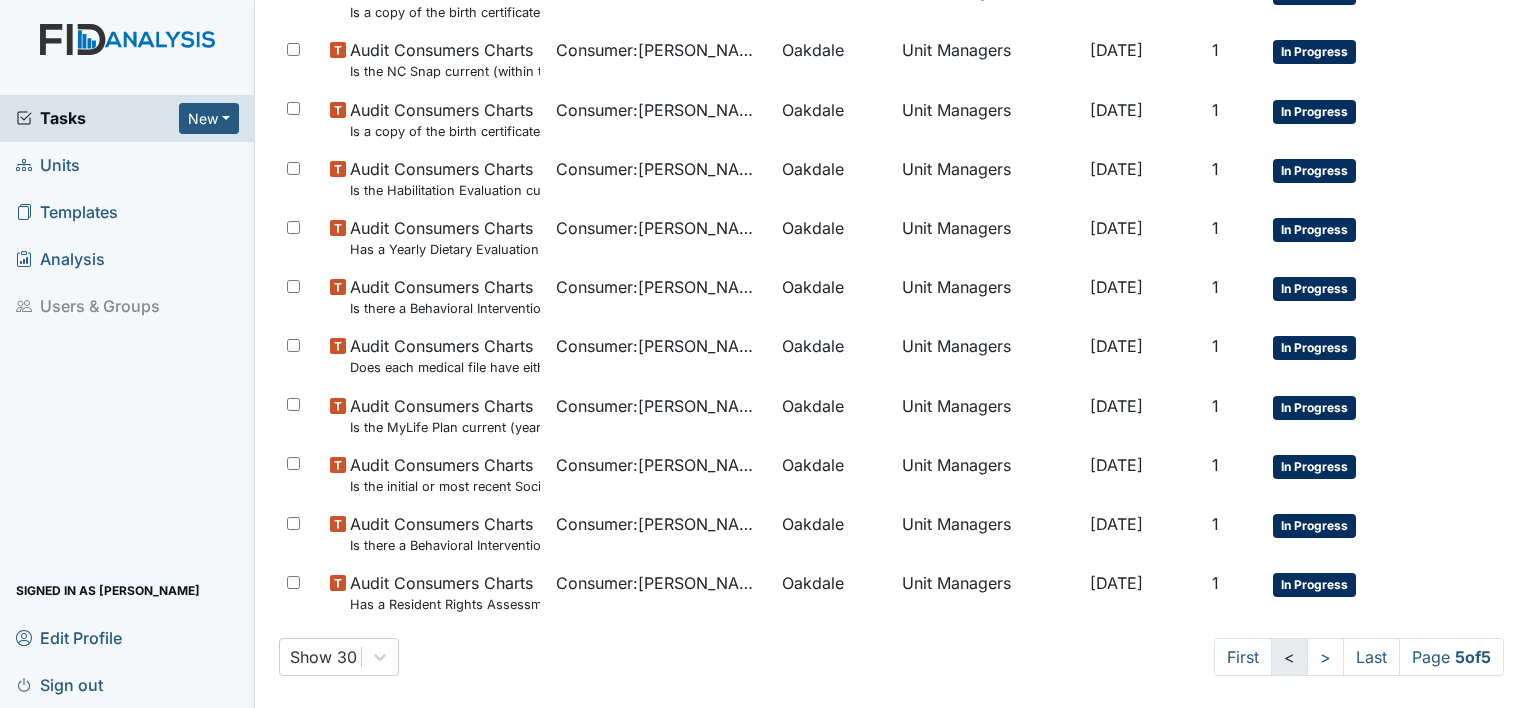 click on "<" at bounding box center [1289, 657] 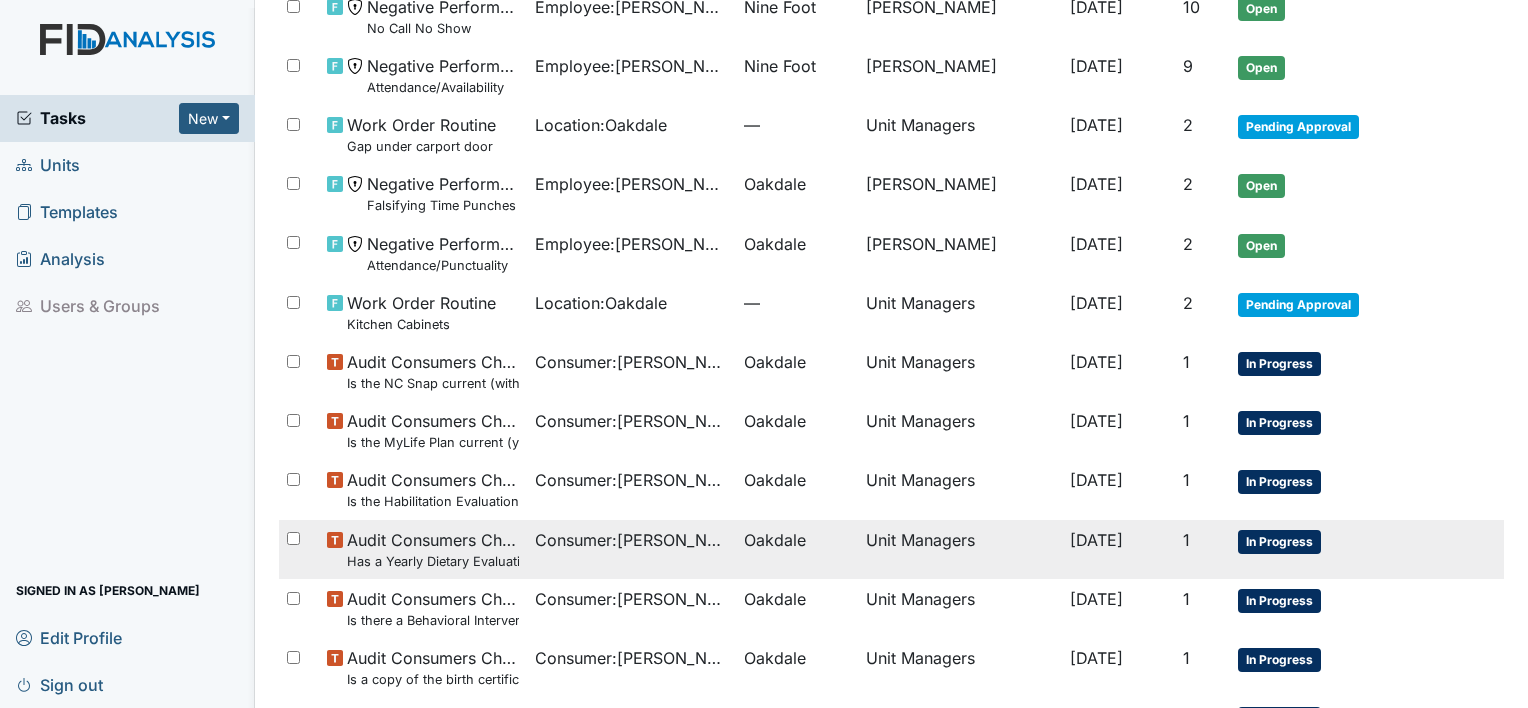 scroll, scrollTop: 720, scrollLeft: 0, axis: vertical 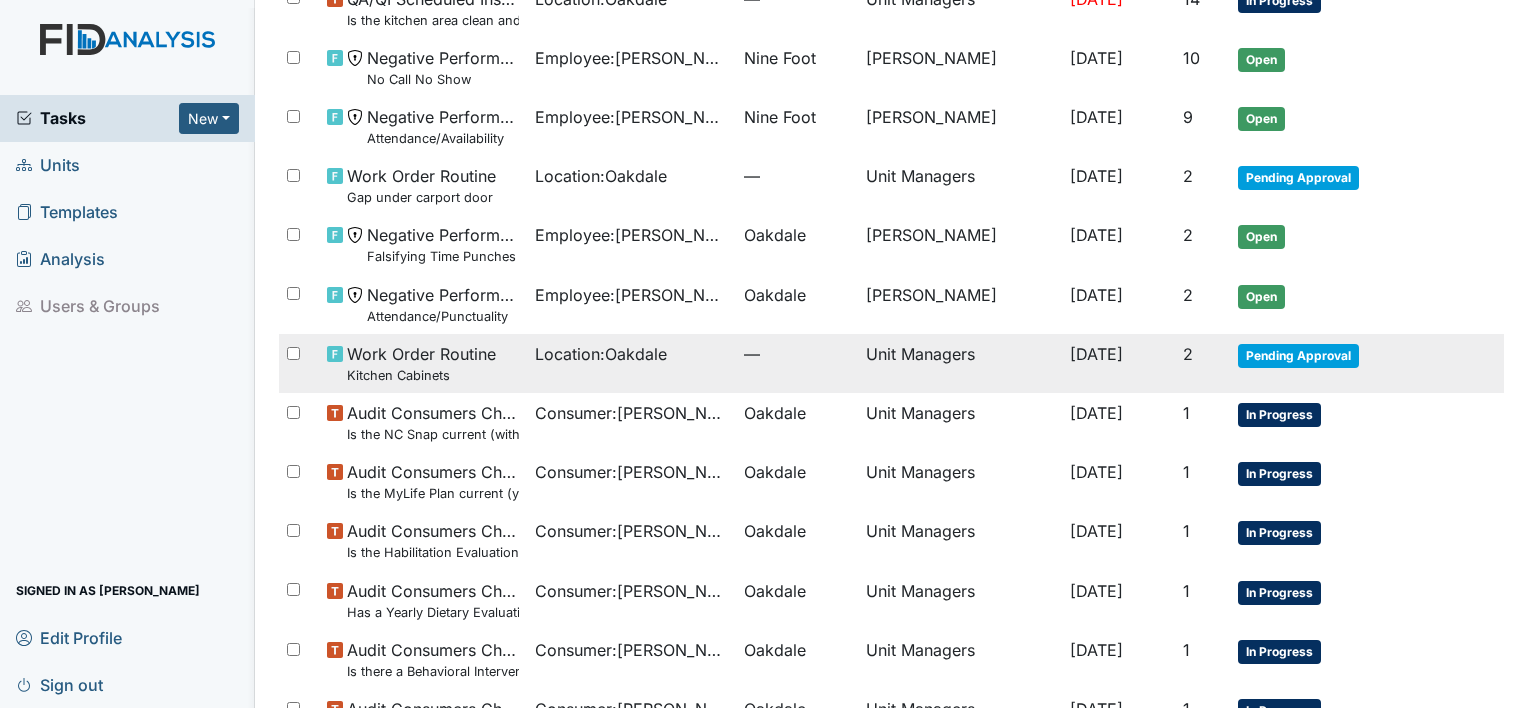 click on "Location :  Oakdale" at bounding box center (601, 354) 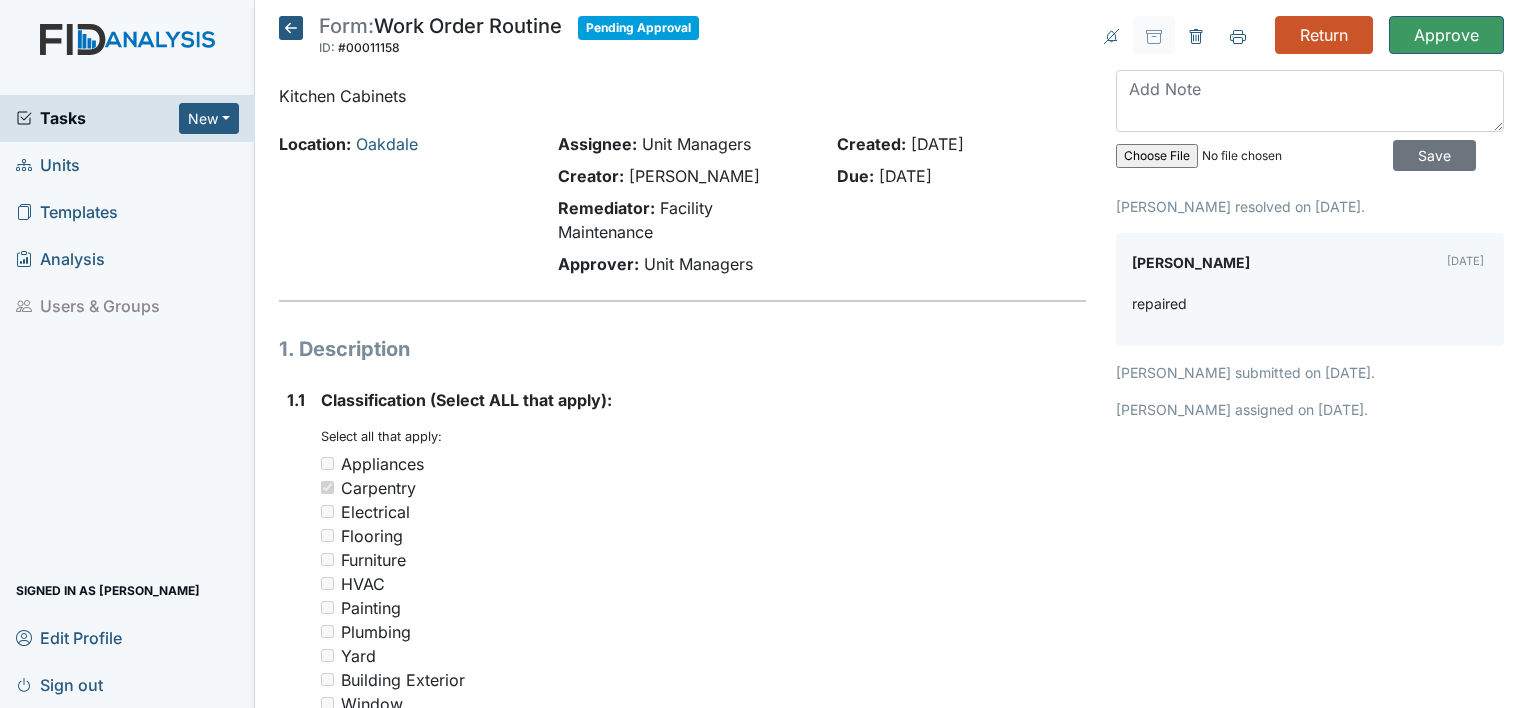 scroll, scrollTop: 0, scrollLeft: 0, axis: both 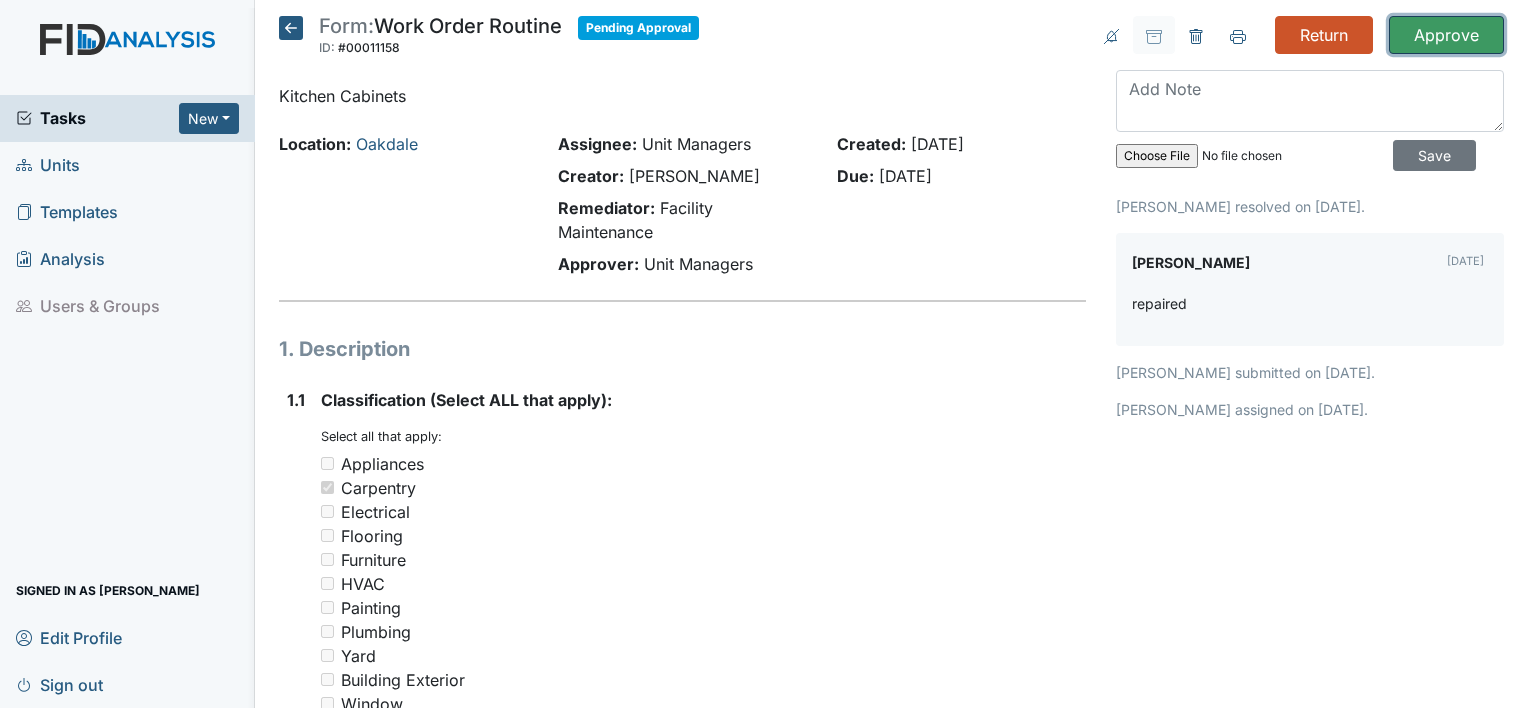 click on "Approve" at bounding box center (1446, 35) 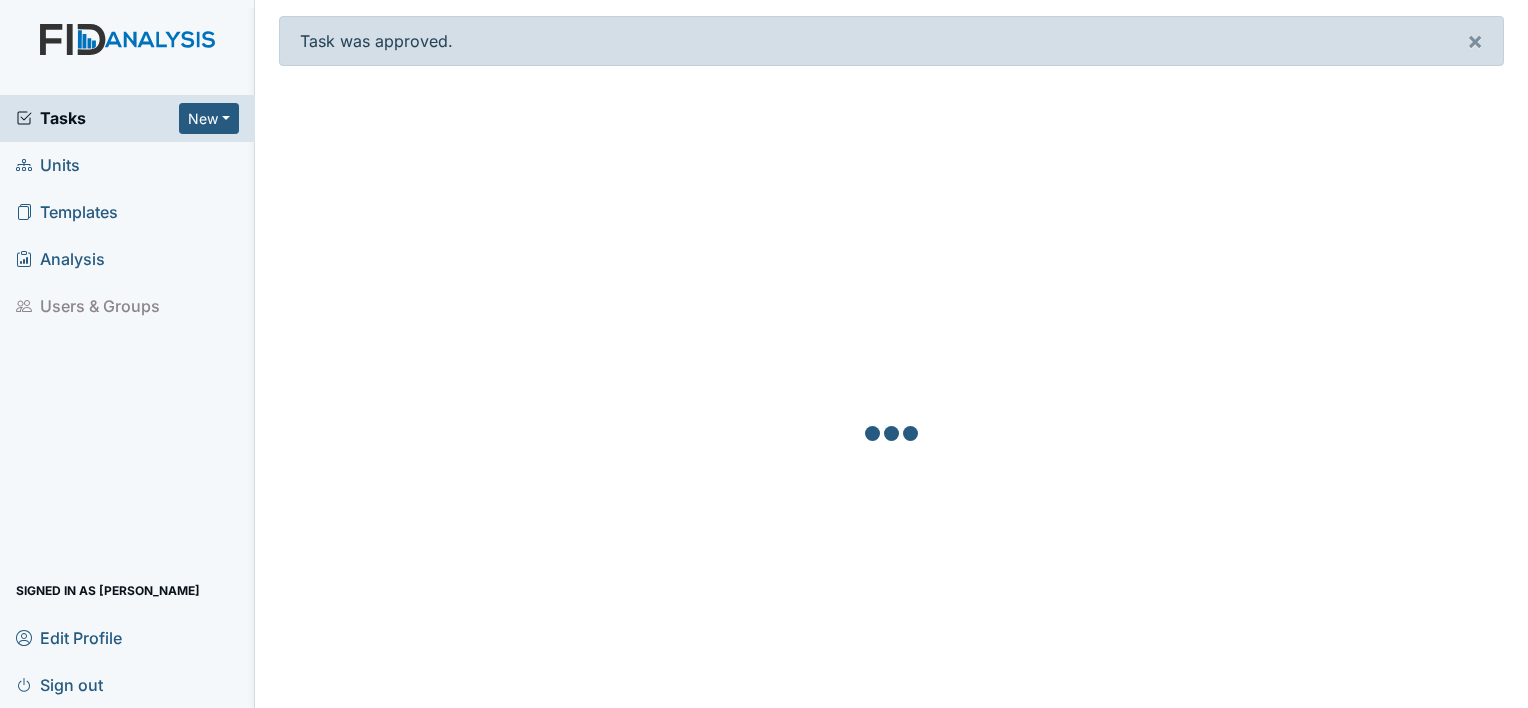 scroll, scrollTop: 0, scrollLeft: 0, axis: both 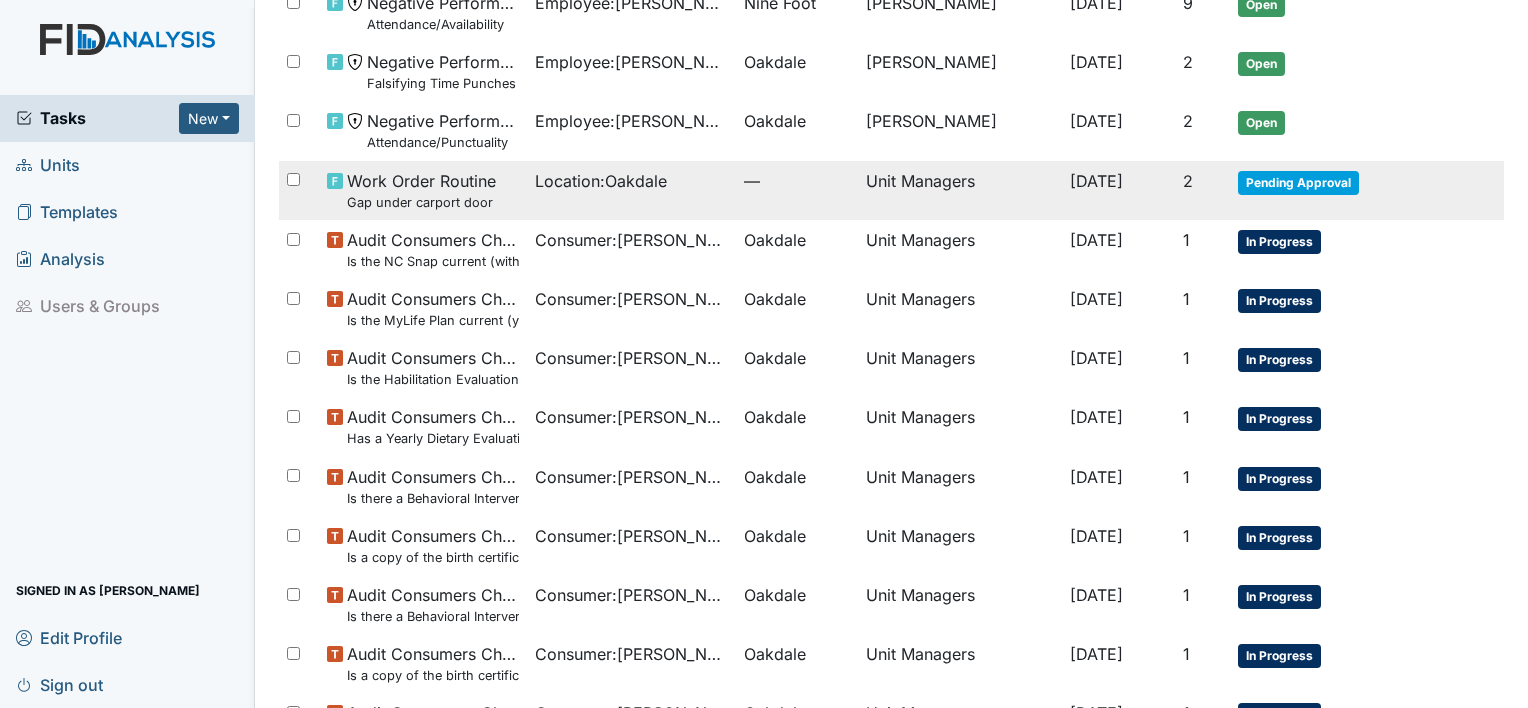 click on "Location :  Oakdale" at bounding box center [631, 181] 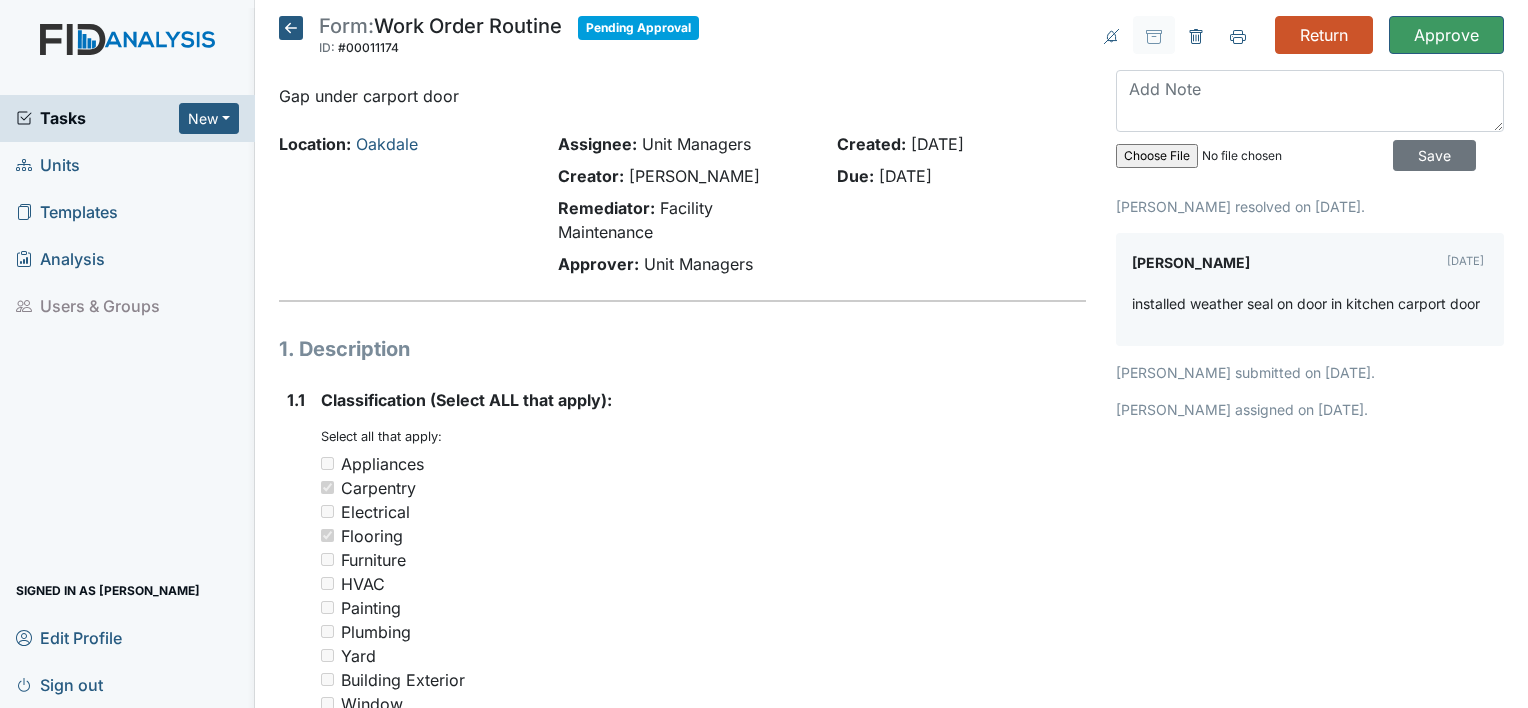 scroll, scrollTop: 0, scrollLeft: 0, axis: both 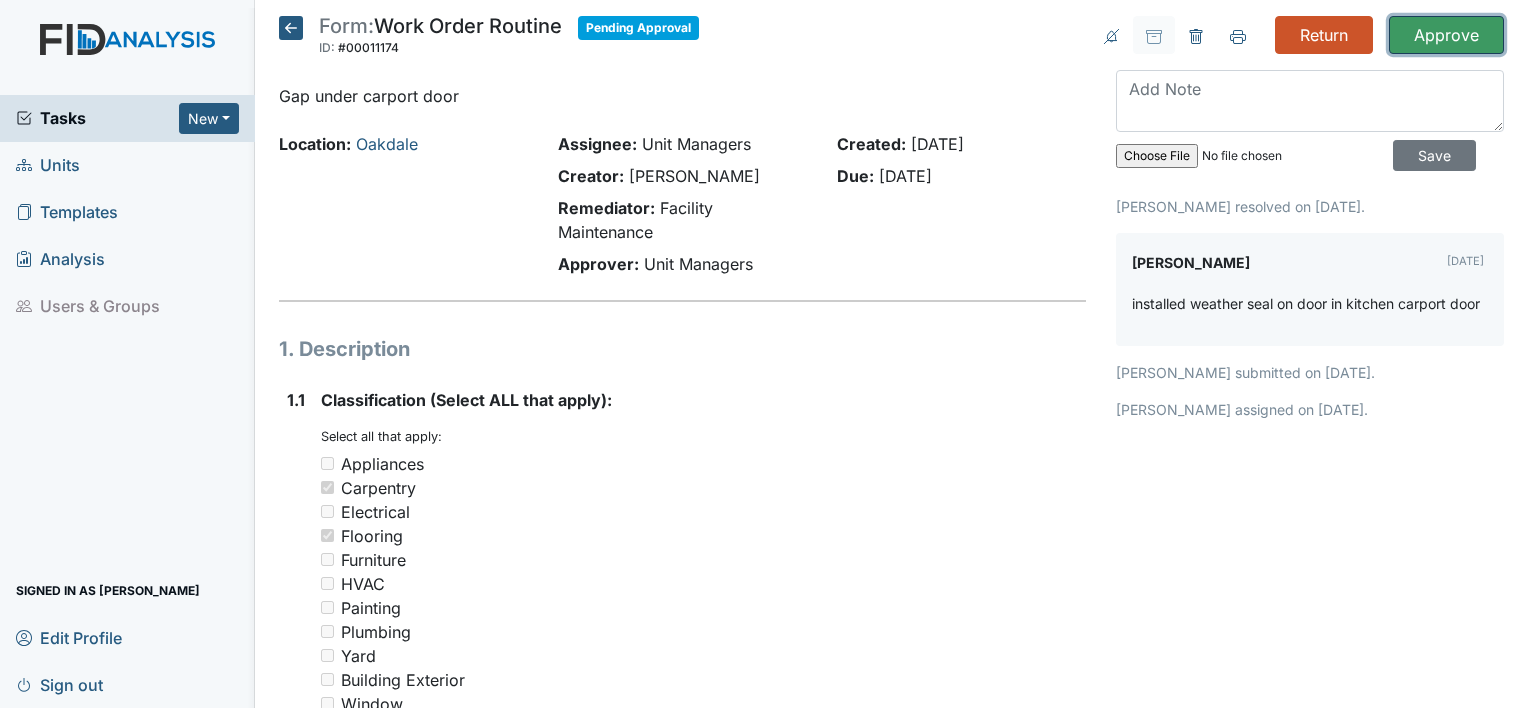 click on "Approve" at bounding box center (1446, 35) 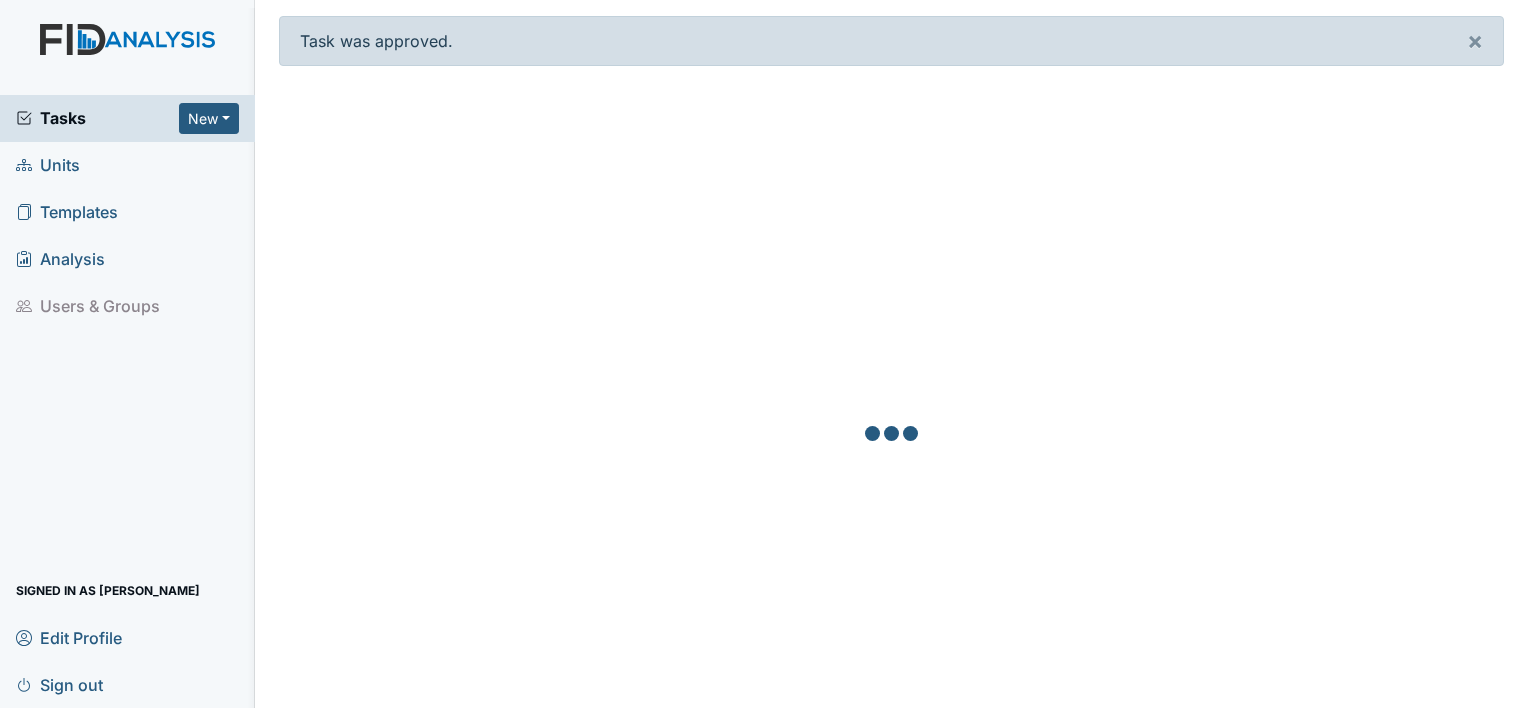 scroll, scrollTop: 0, scrollLeft: 0, axis: both 